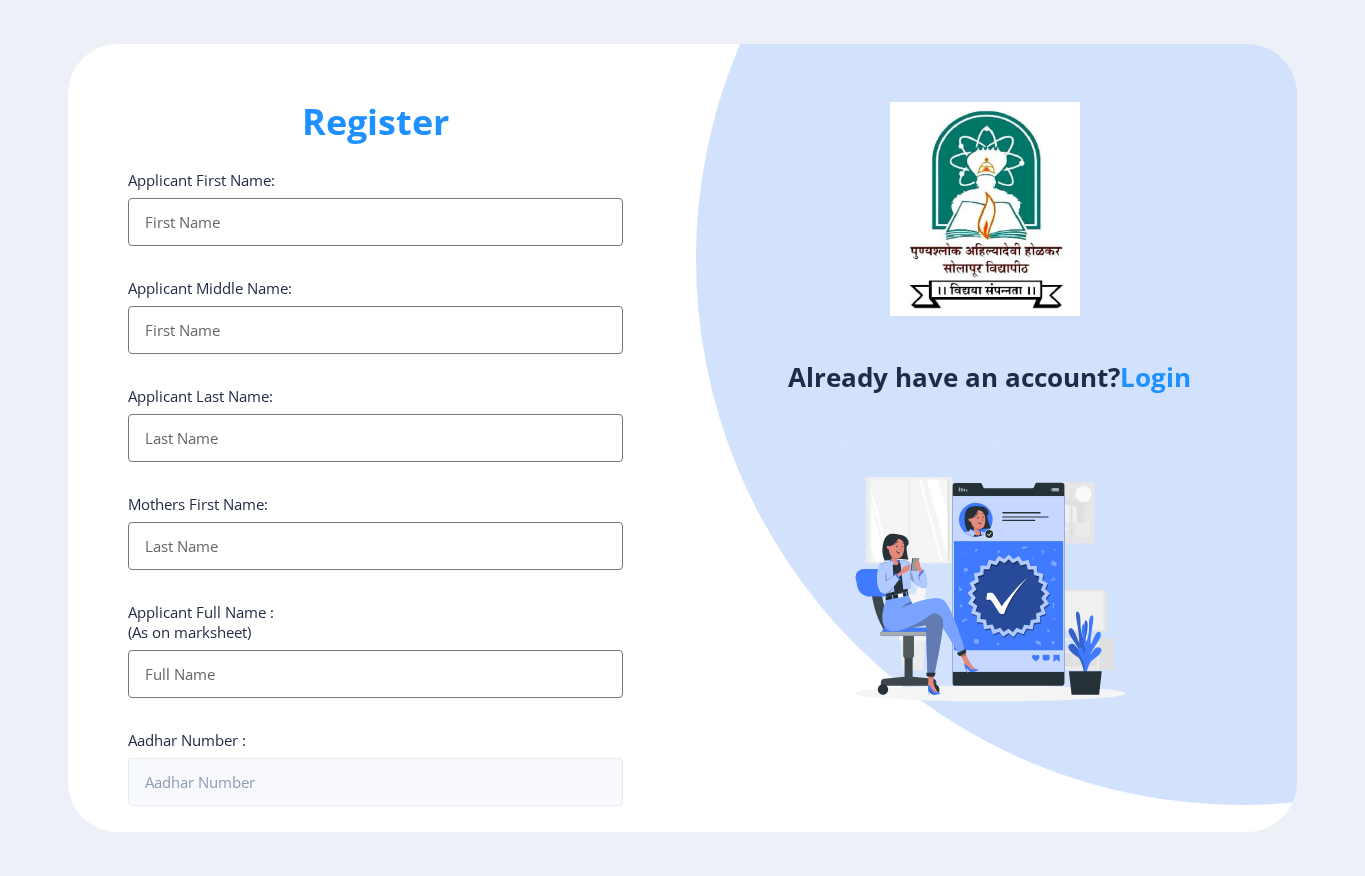 select 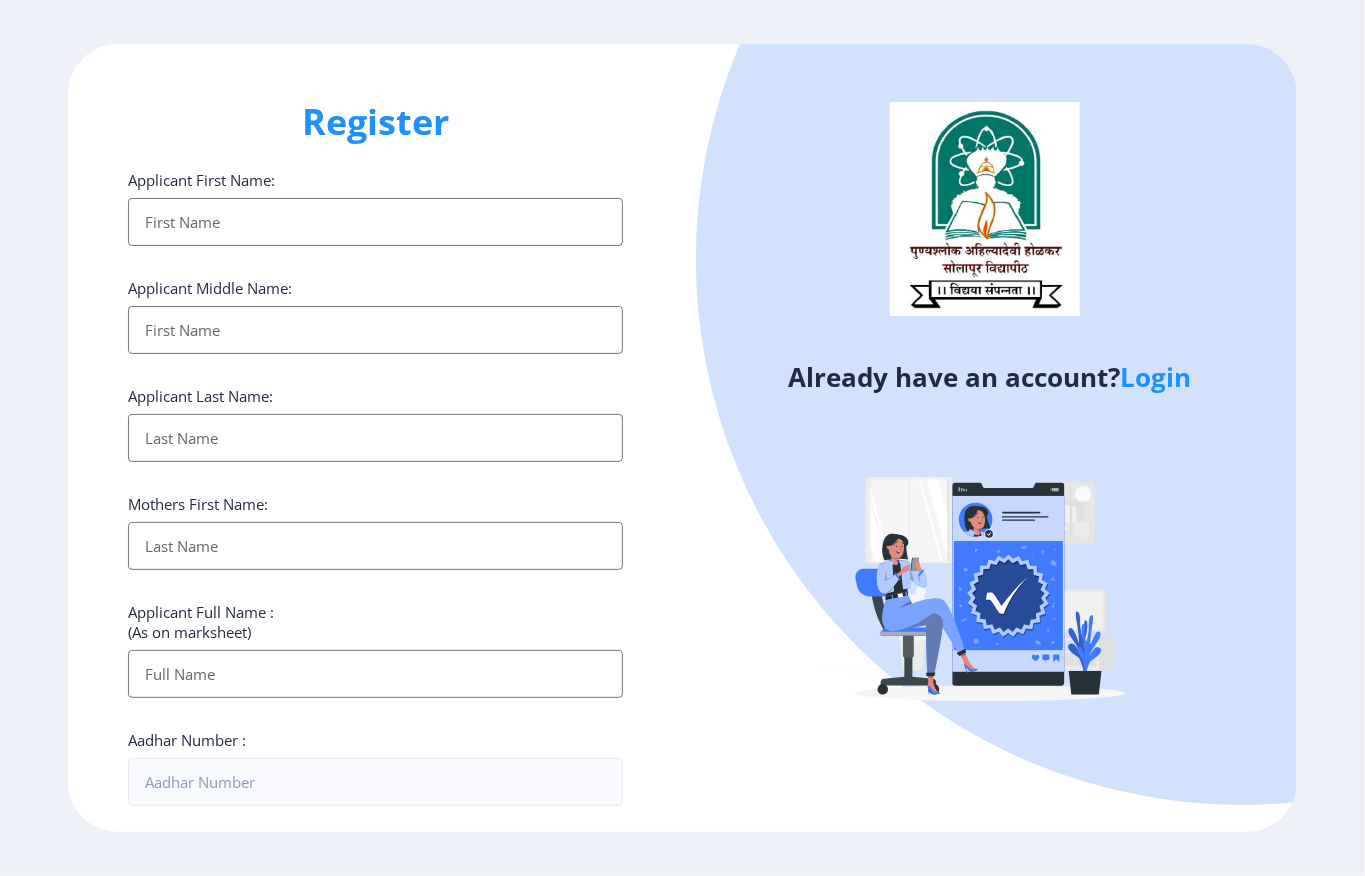 click on "Login" 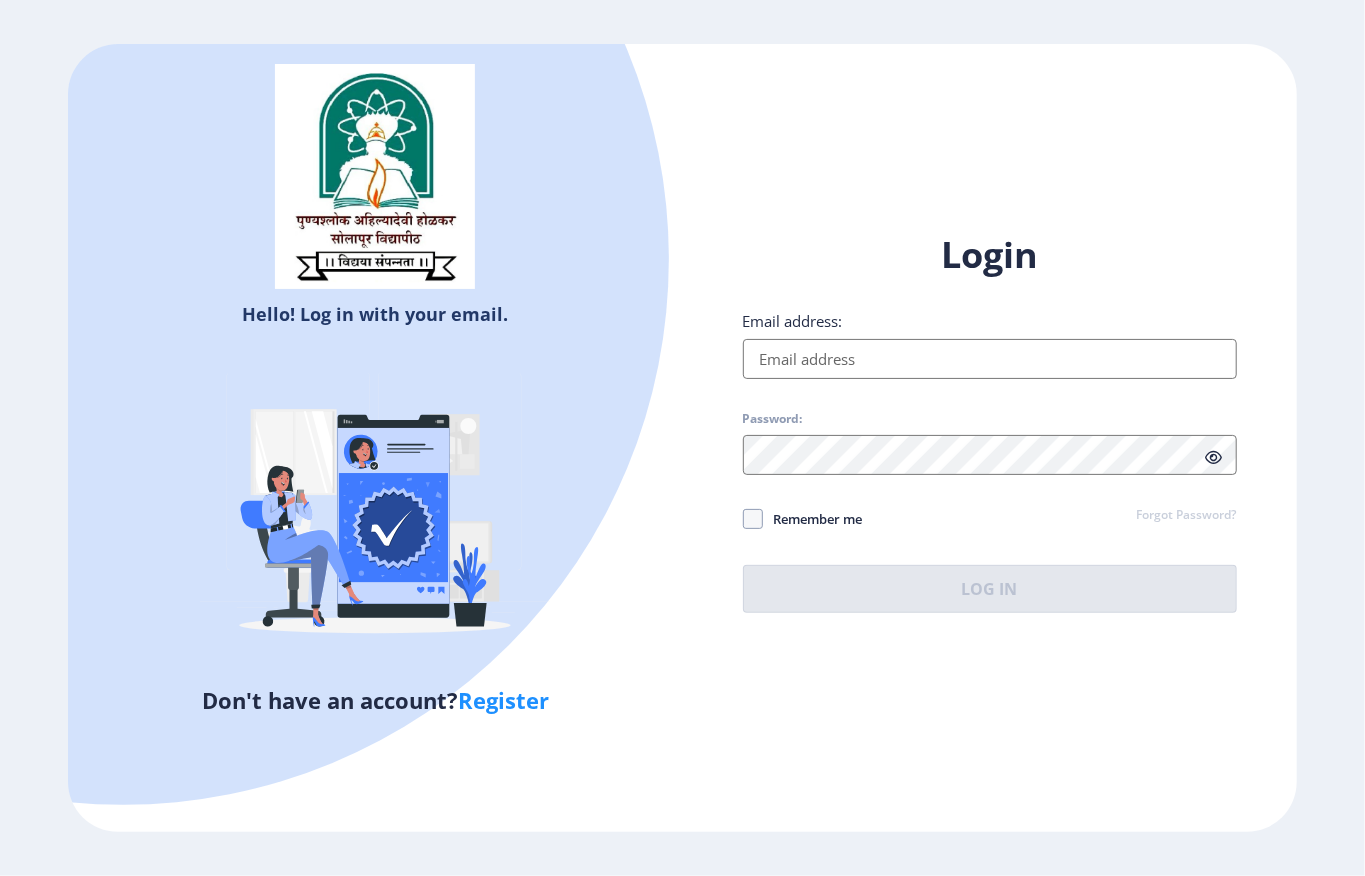 click on "Email address:" at bounding box center [990, 359] 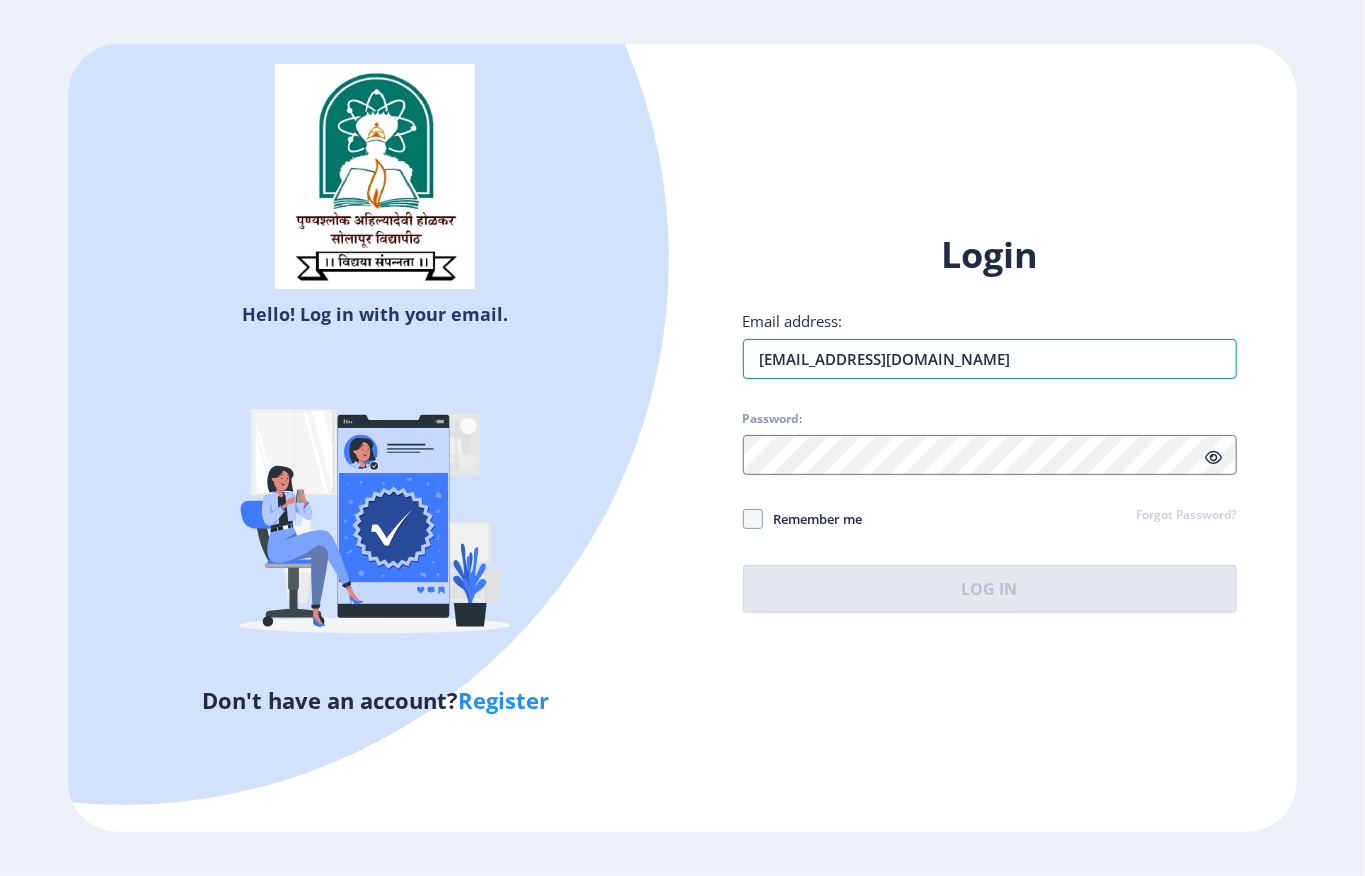 drag, startPoint x: 1013, startPoint y: 370, endPoint x: 461, endPoint y: 389, distance: 552.3269 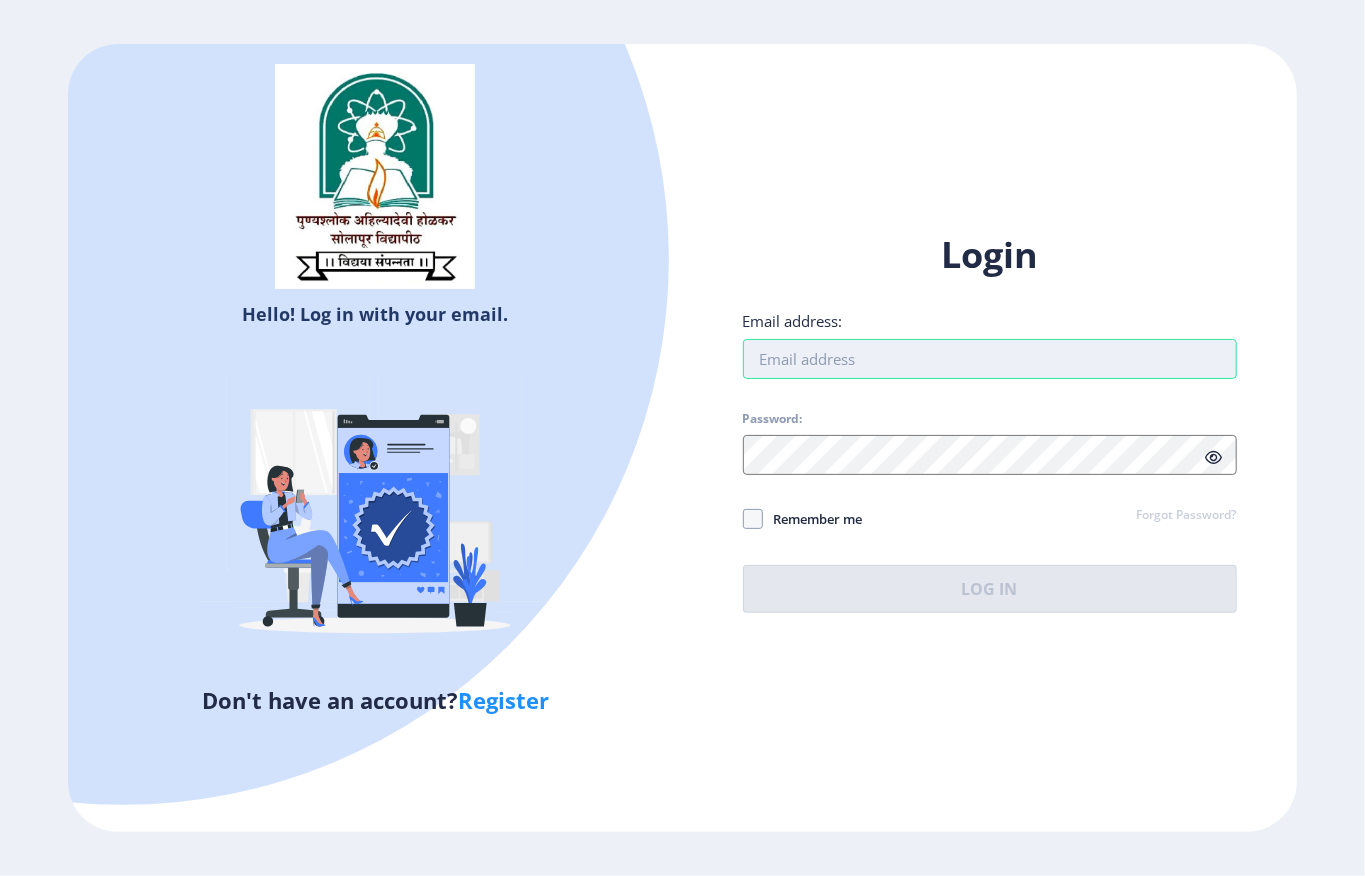 click on "Email address:" at bounding box center [990, 359] 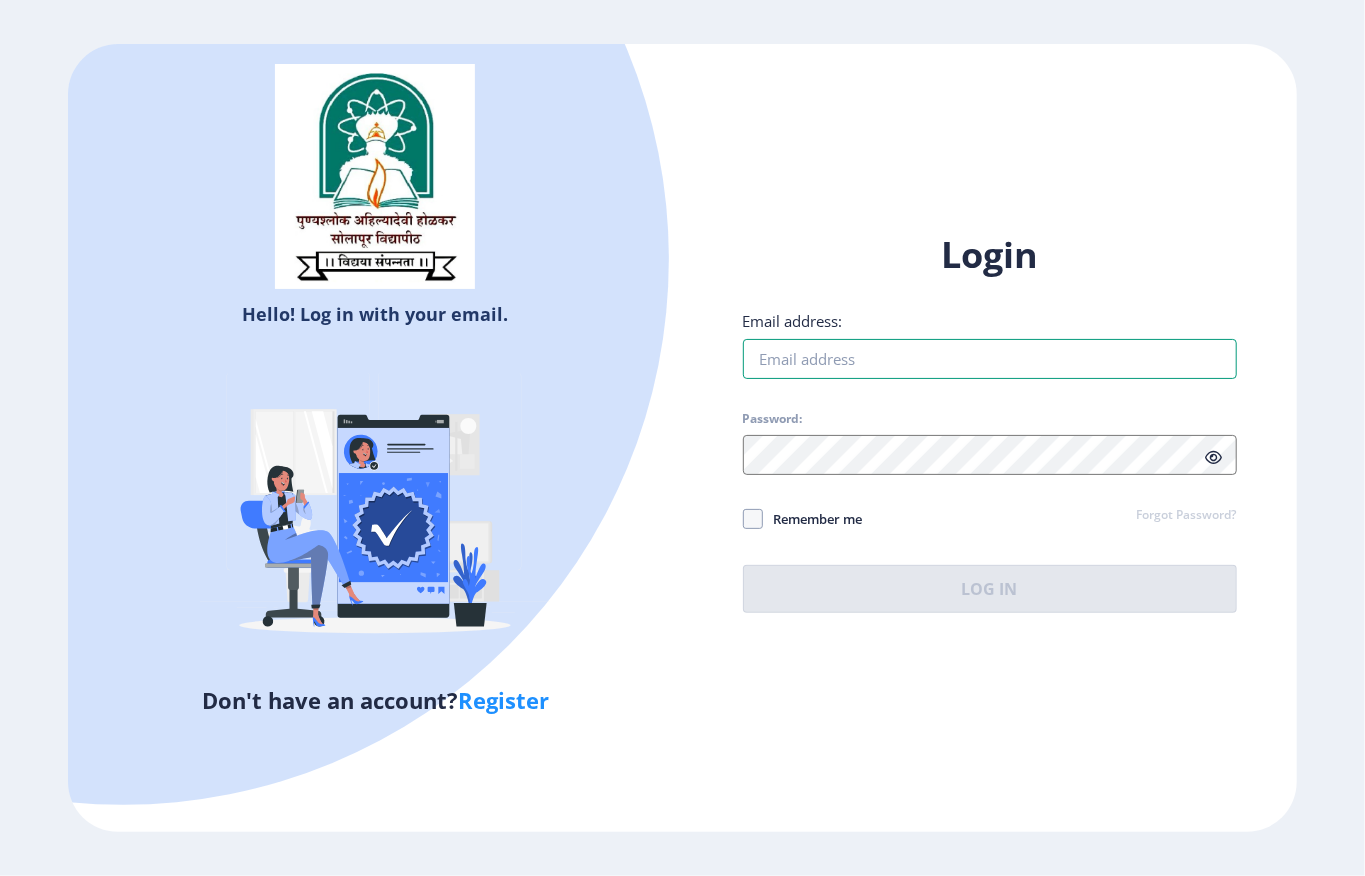 type on "[EMAIL_ADDRESS][DOMAIN_NAME]" 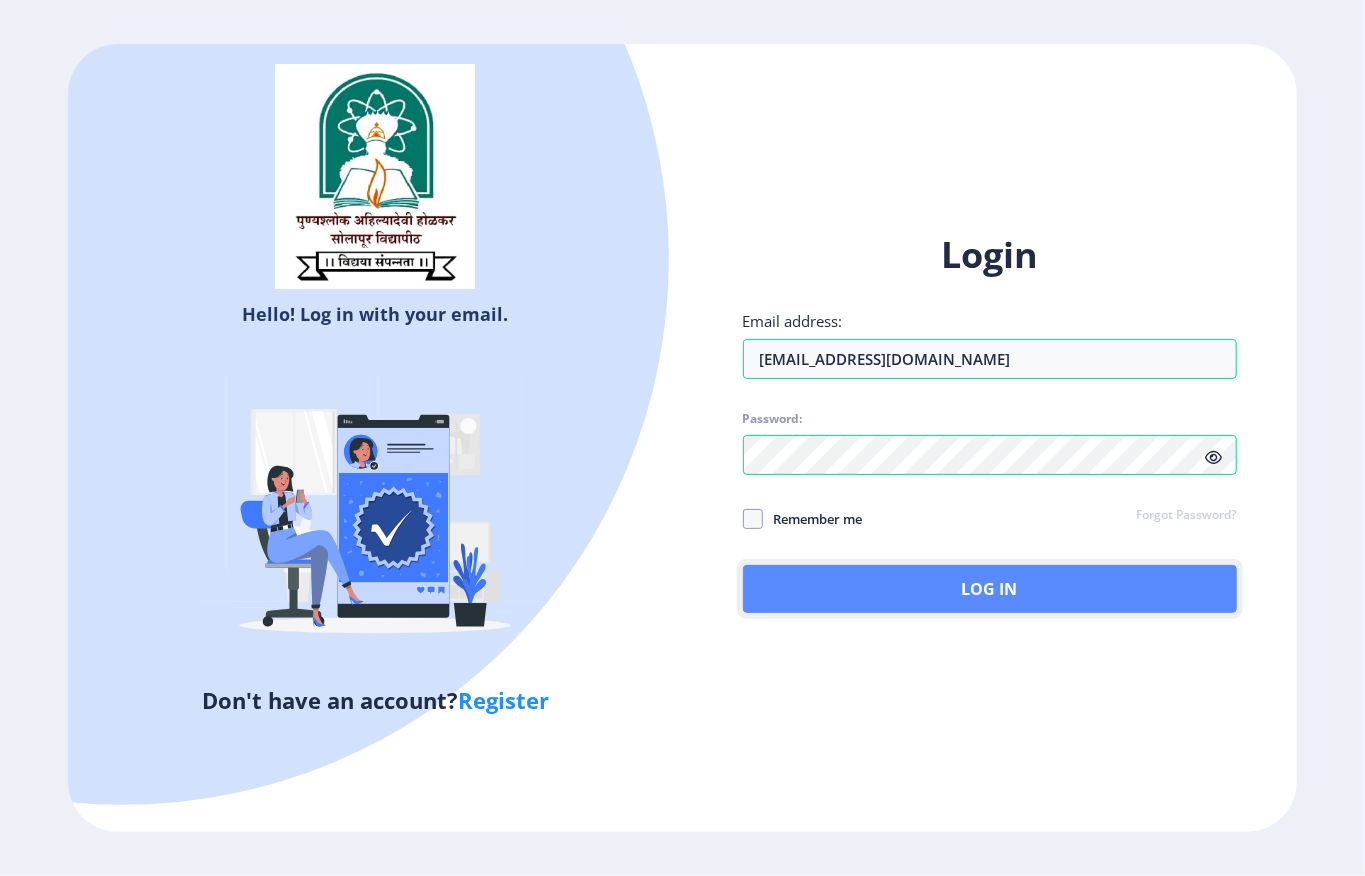 click on "Log In" 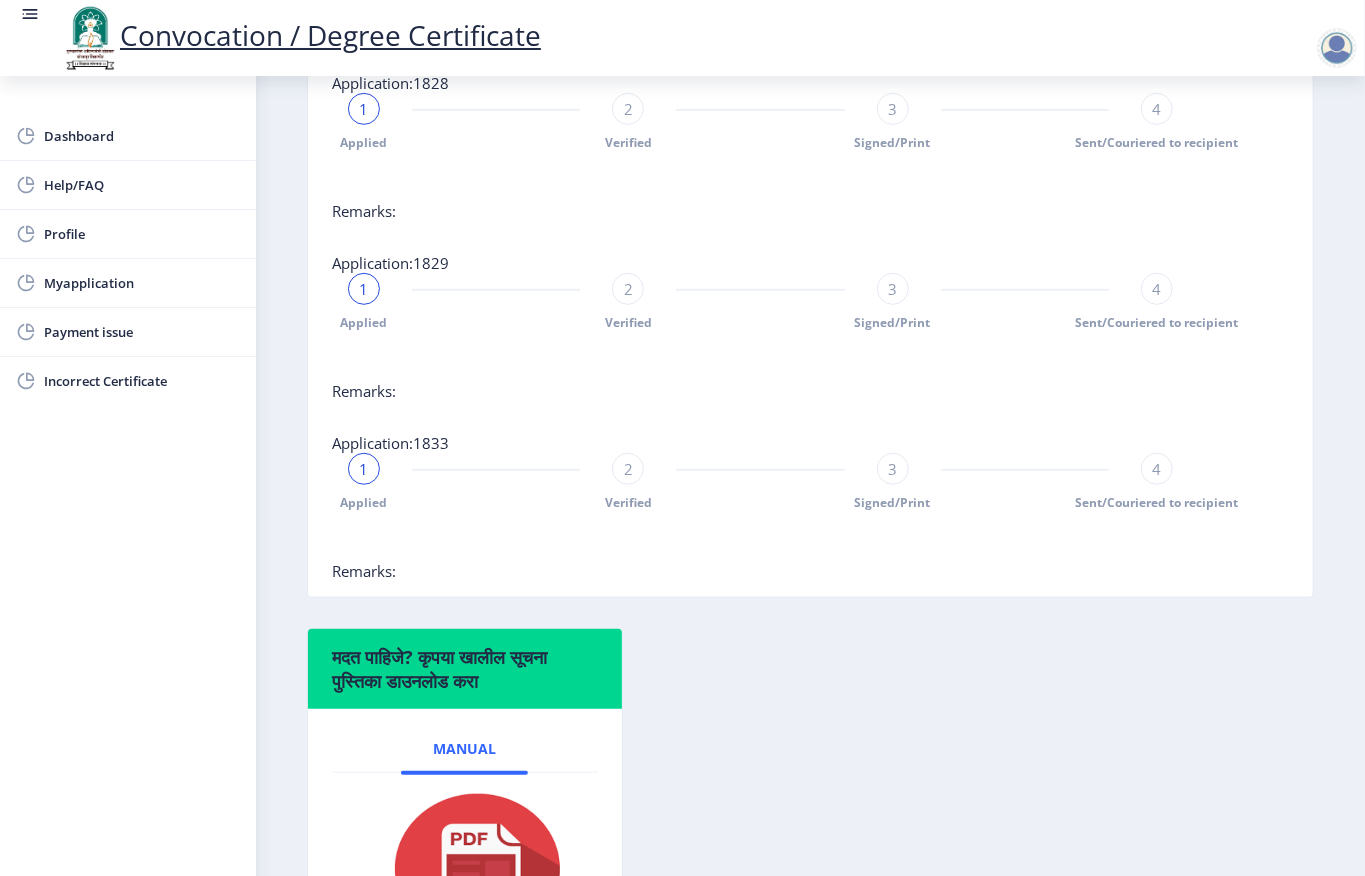 scroll, scrollTop: 666, scrollLeft: 0, axis: vertical 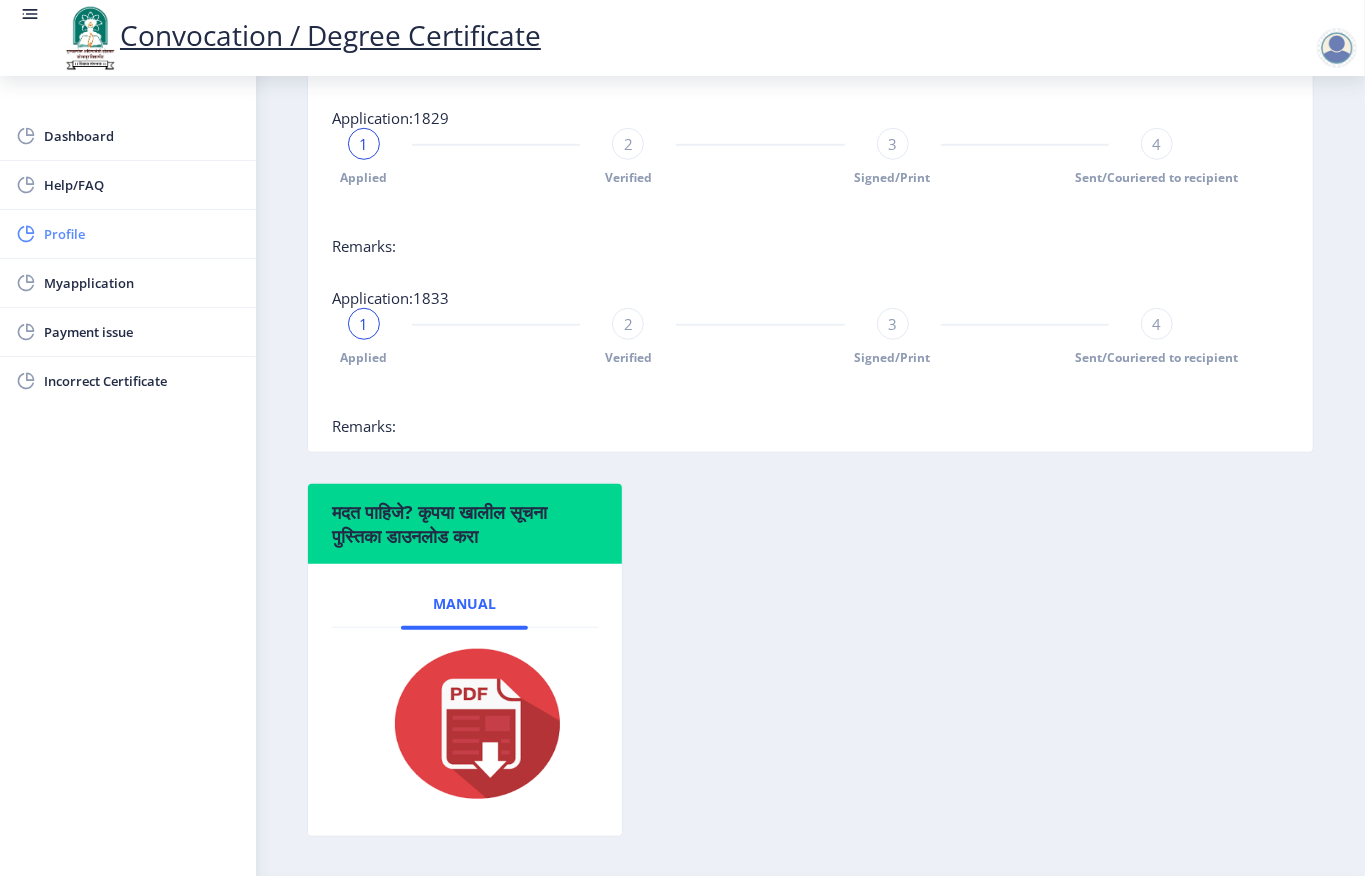 click on "Profile" 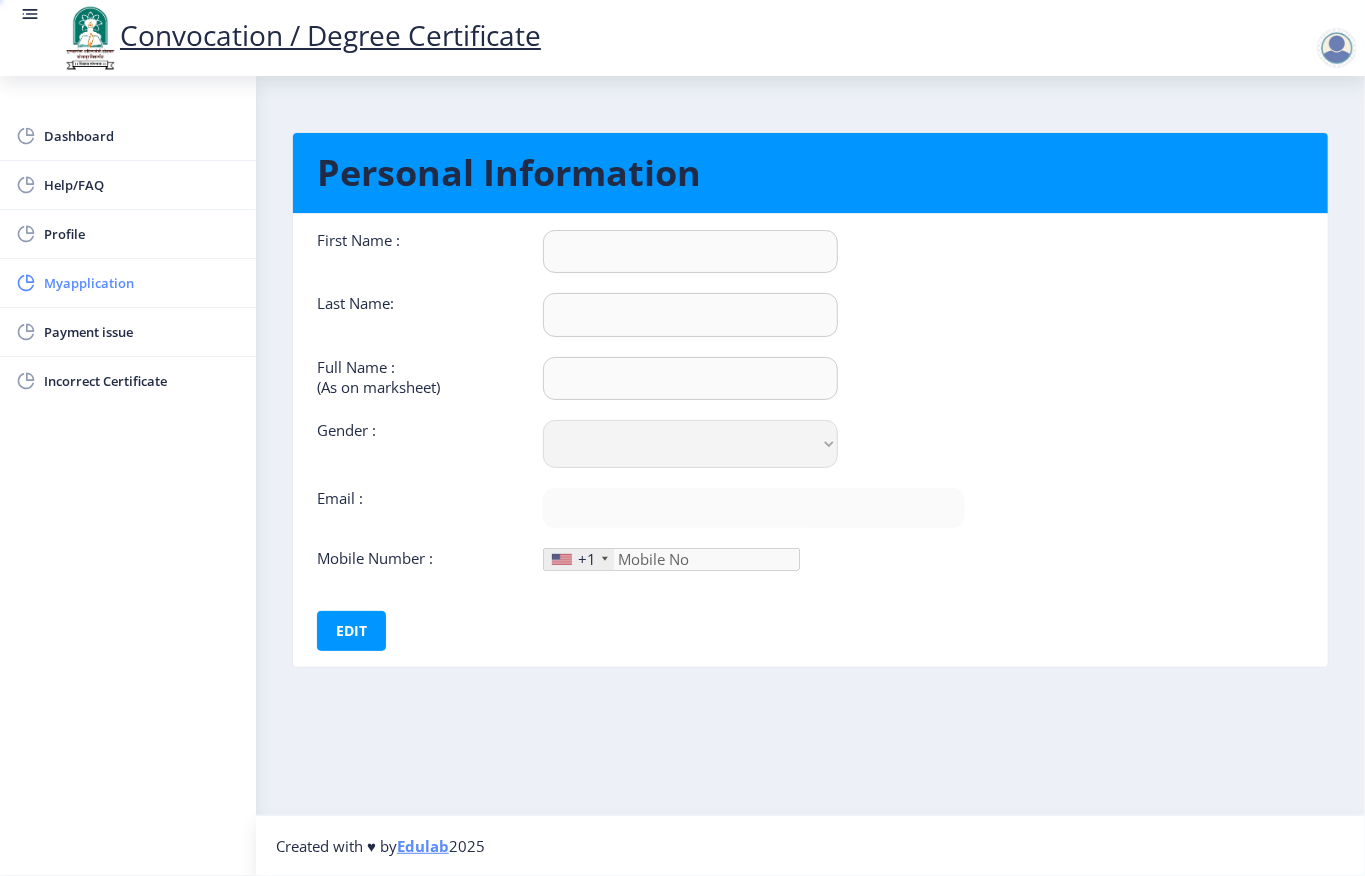 scroll, scrollTop: 0, scrollLeft: 0, axis: both 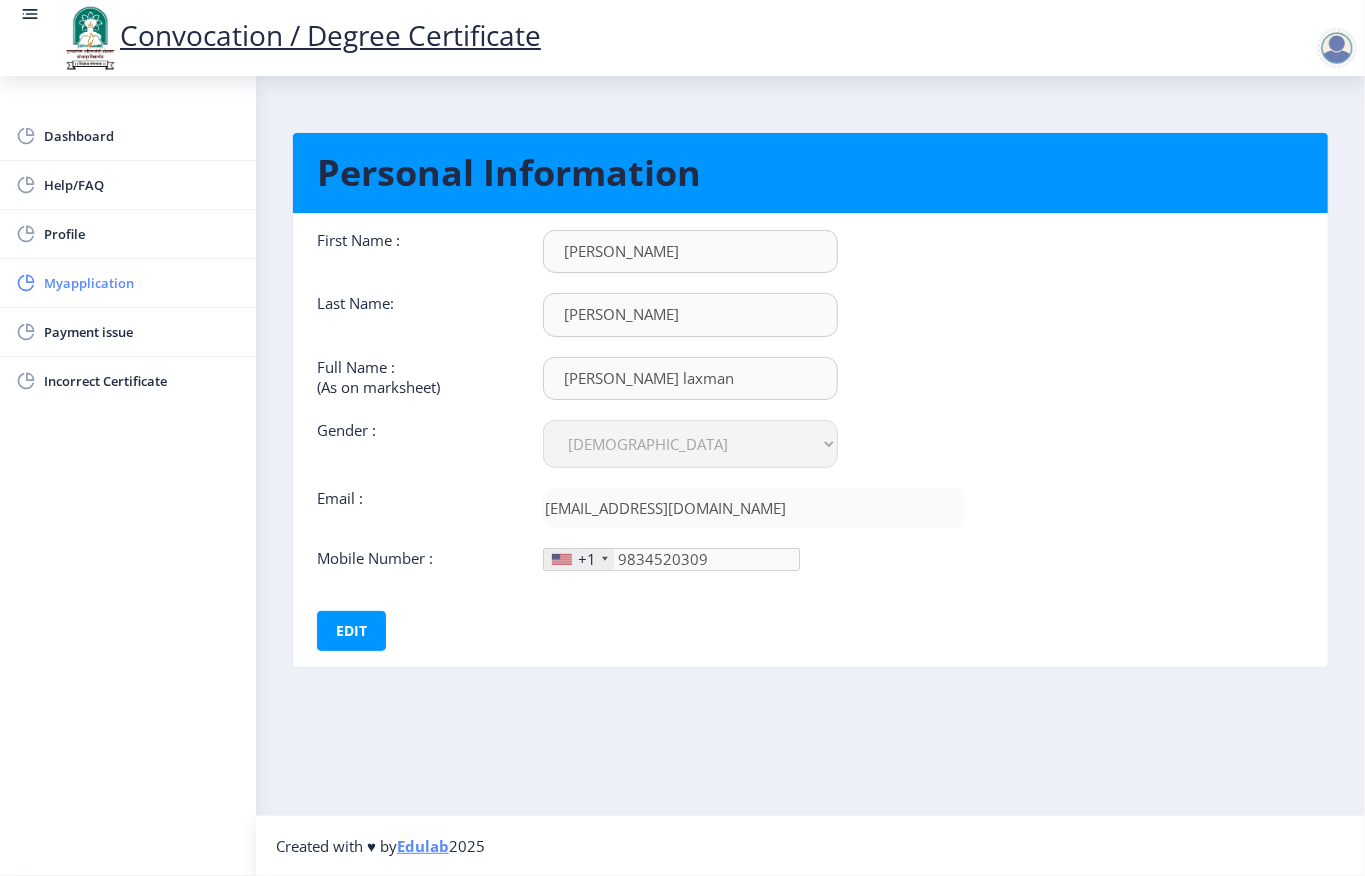 click on "Myapplication" 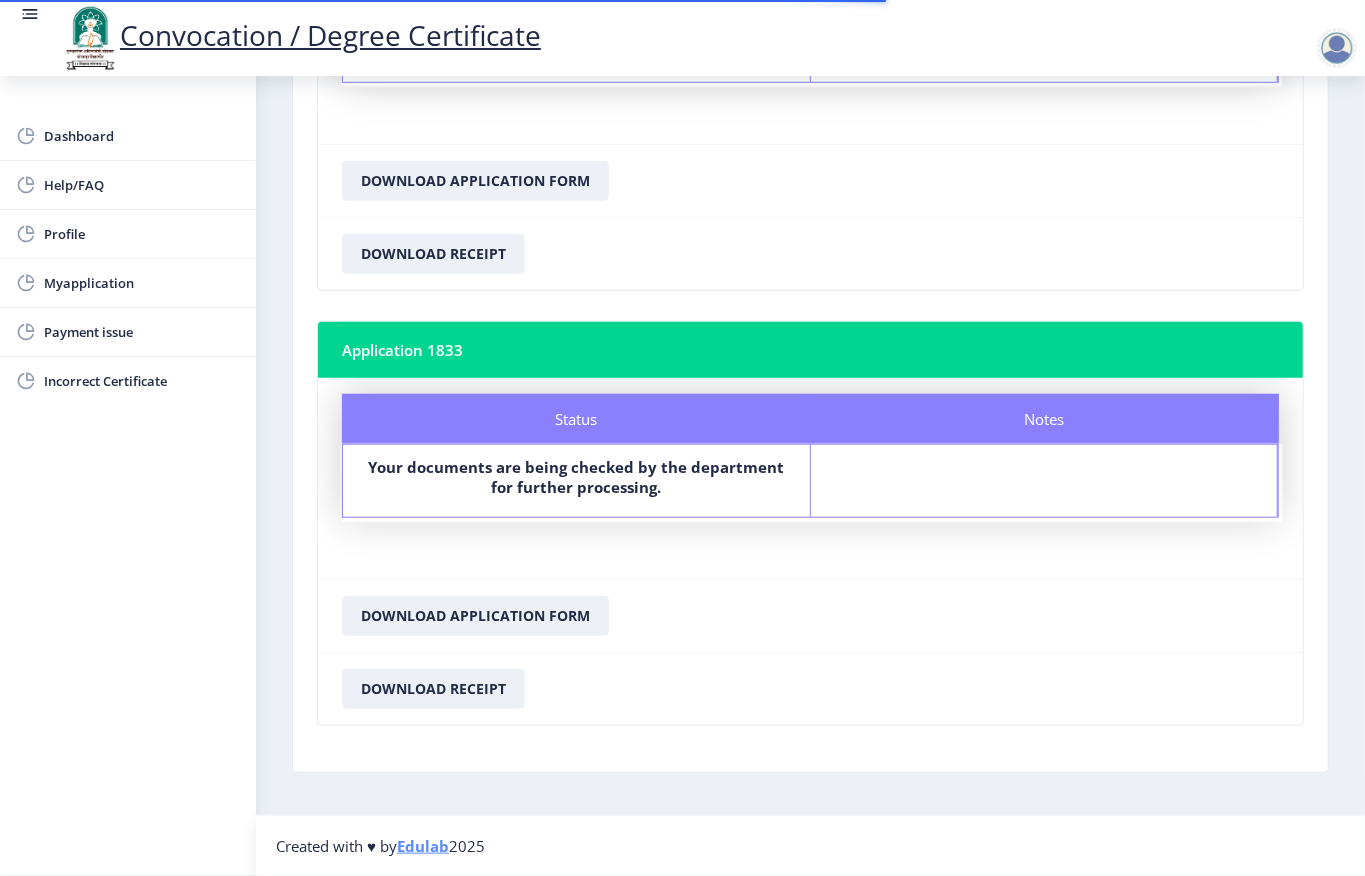 scroll, scrollTop: 761, scrollLeft: 0, axis: vertical 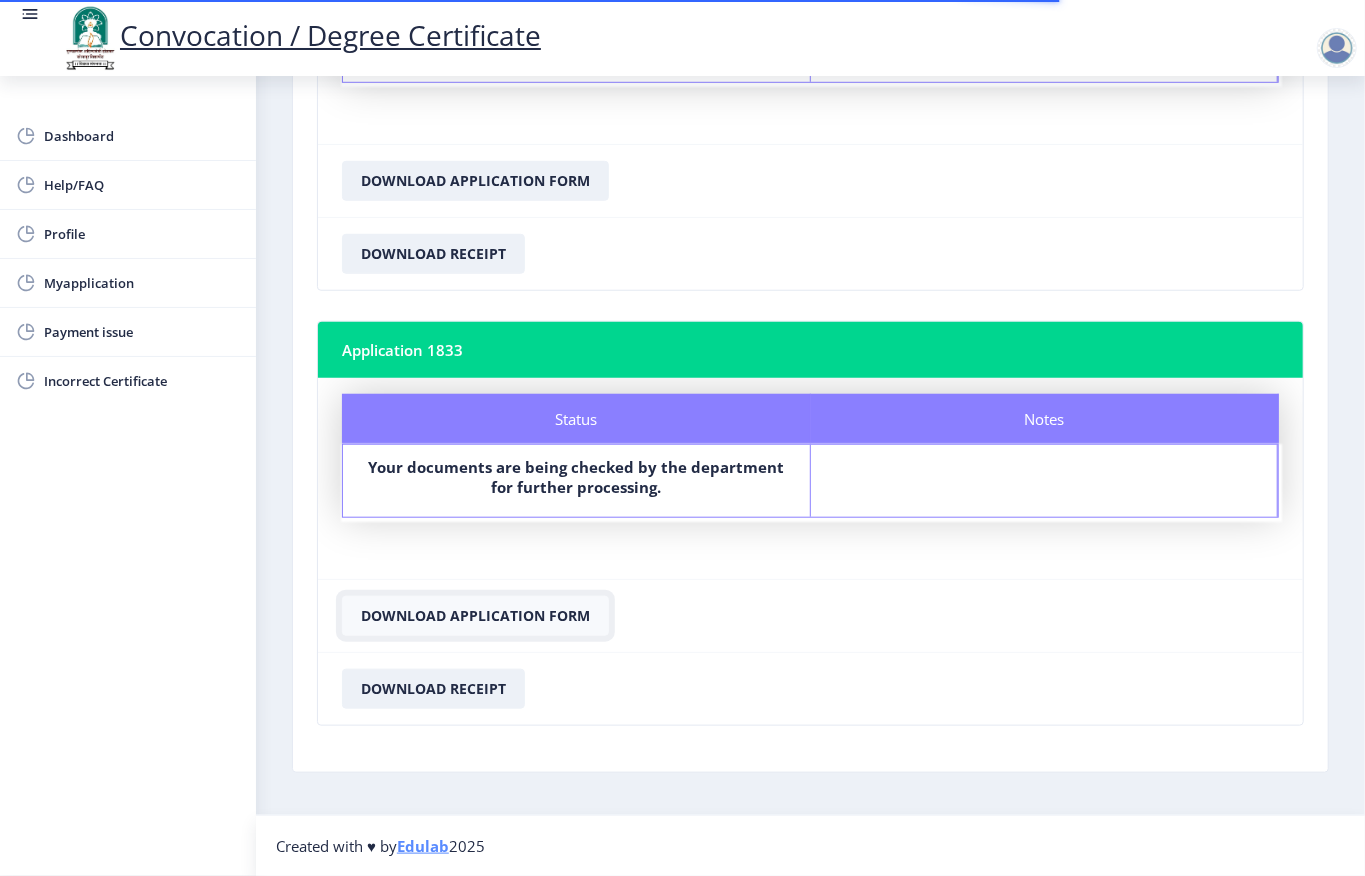 click on "Download Application Form" 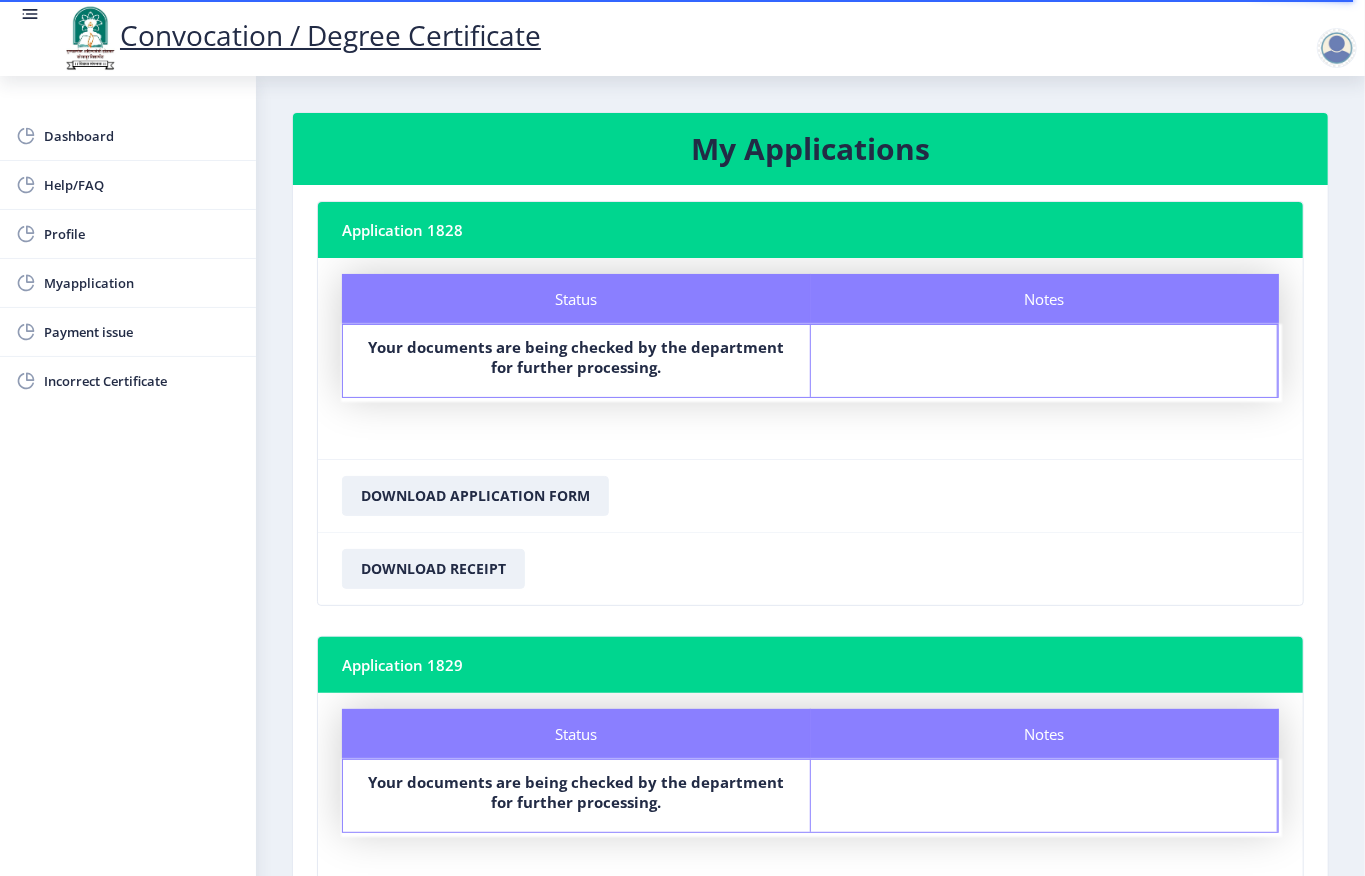 scroll, scrollTop: 761, scrollLeft: 0, axis: vertical 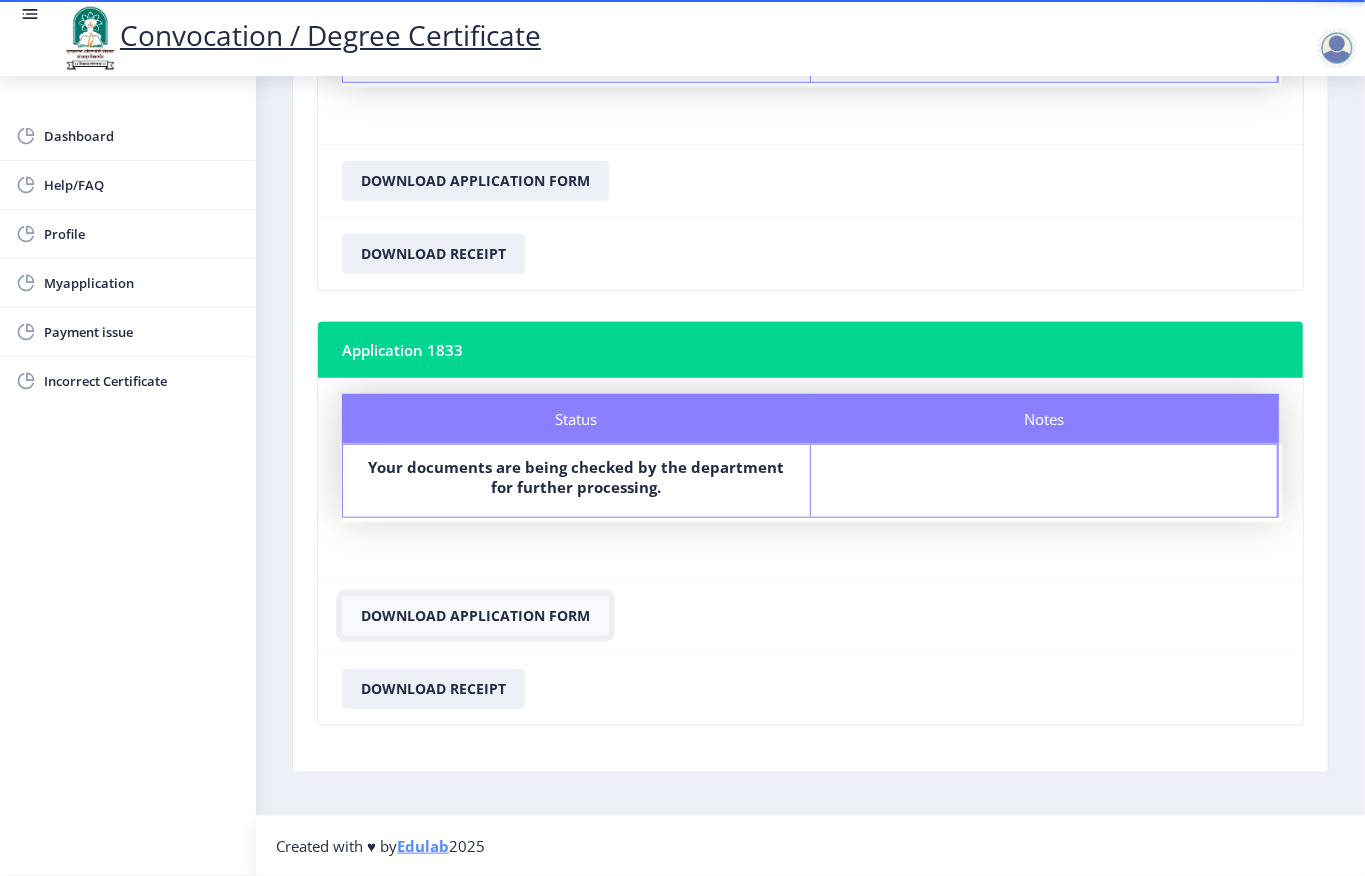 click on "Download Application Form" 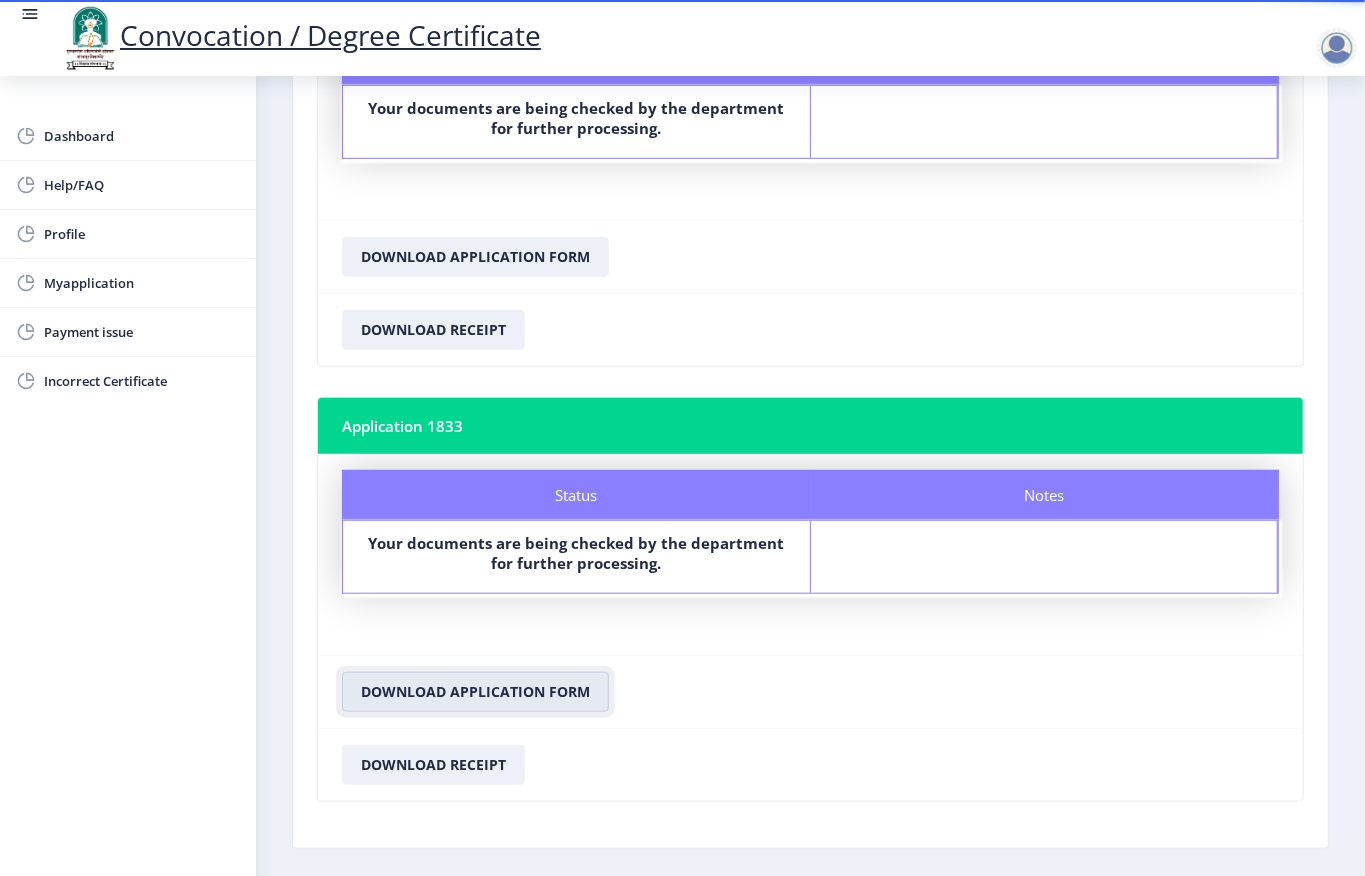 scroll, scrollTop: 628, scrollLeft: 0, axis: vertical 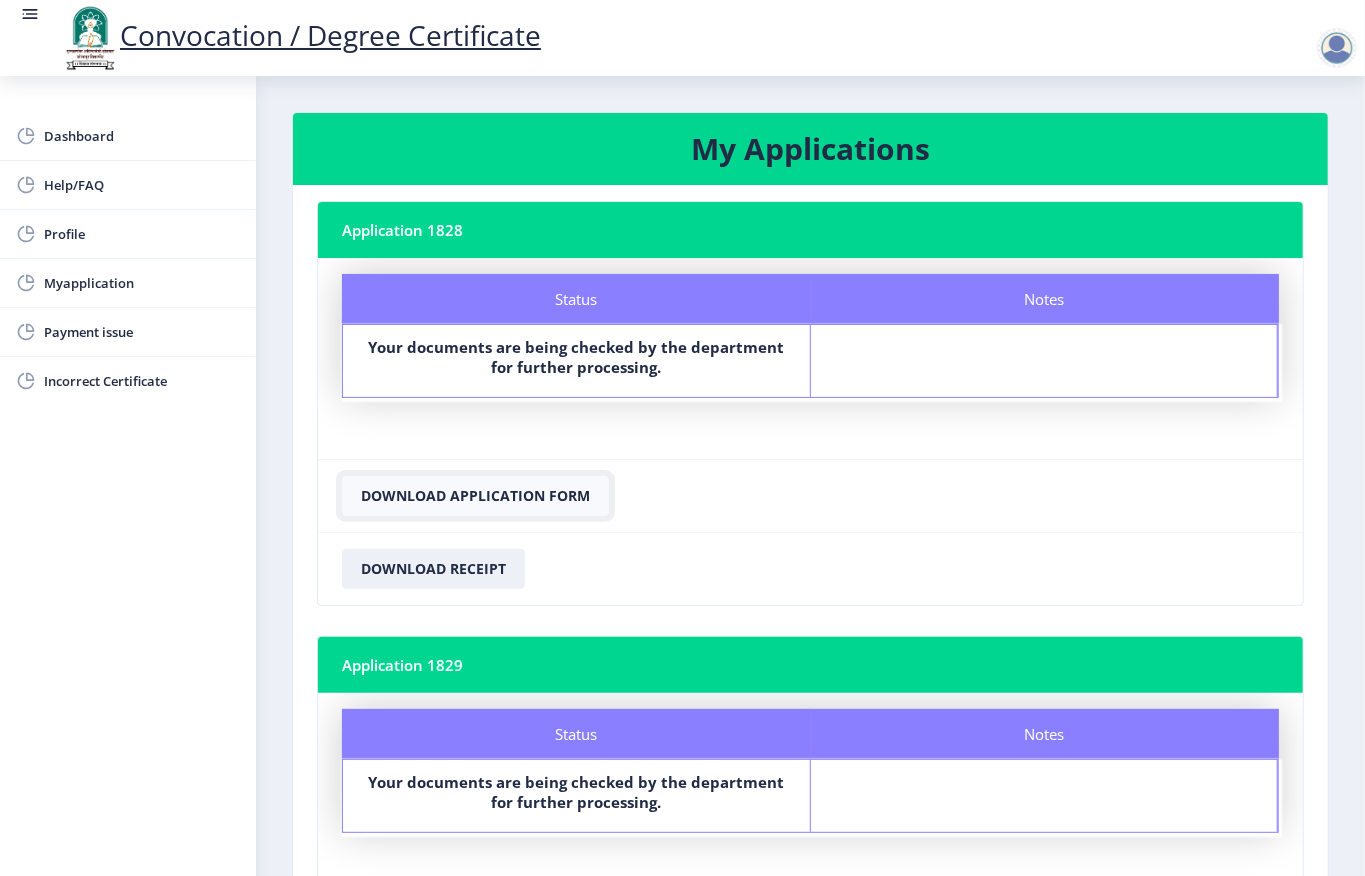 click on "Download Application Form" 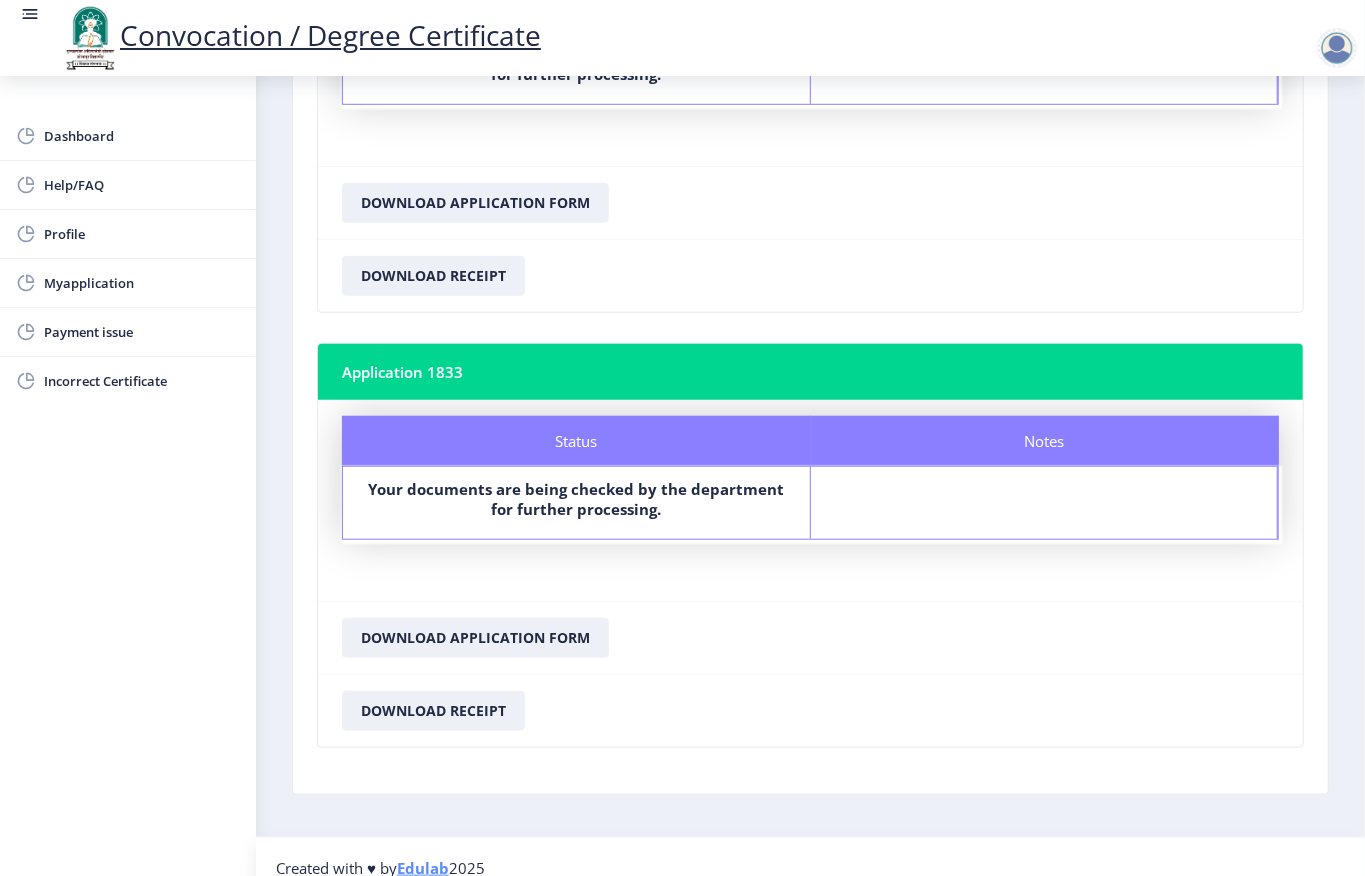 scroll, scrollTop: 761, scrollLeft: 0, axis: vertical 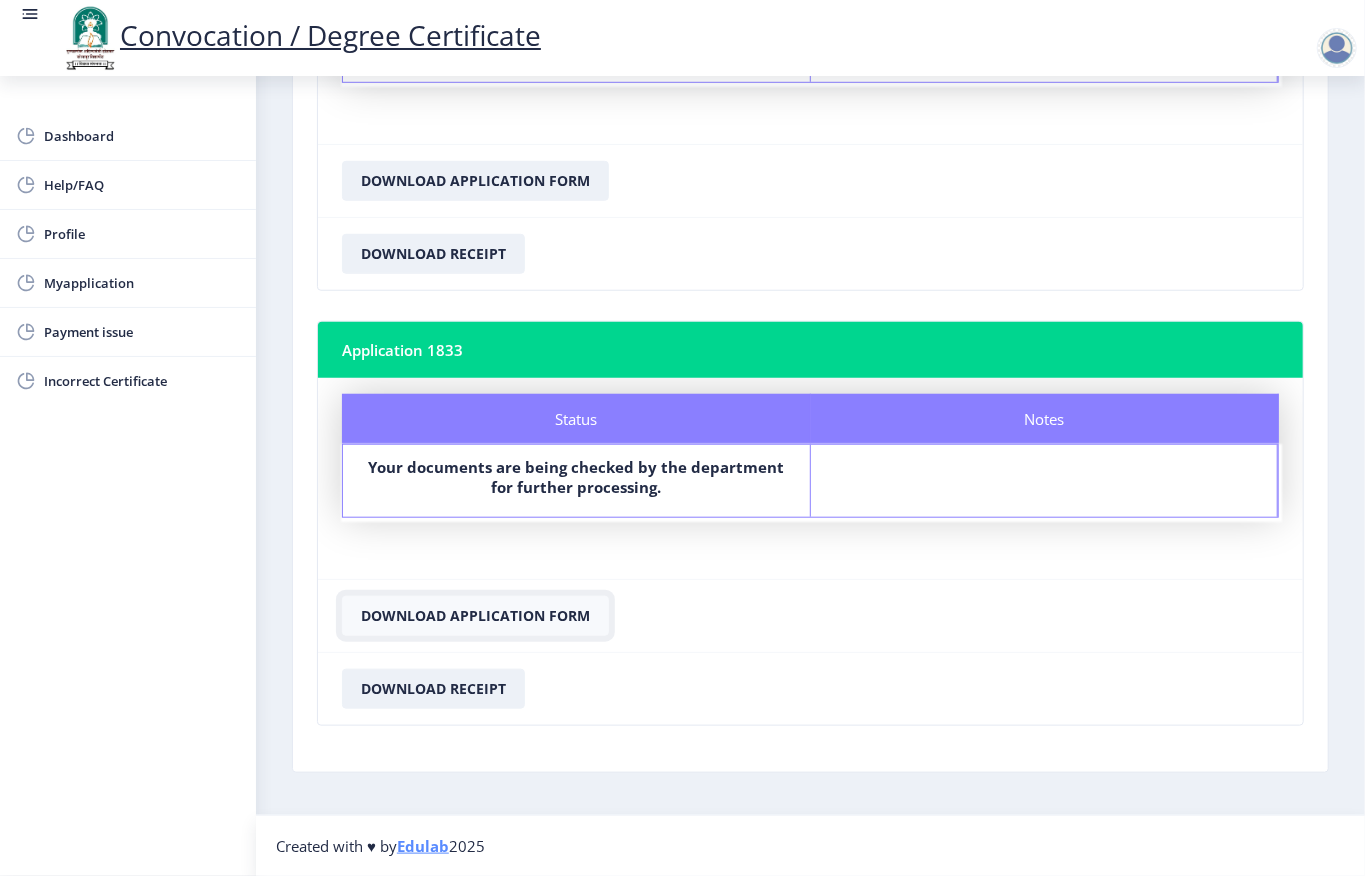 click on "Download Application Form" 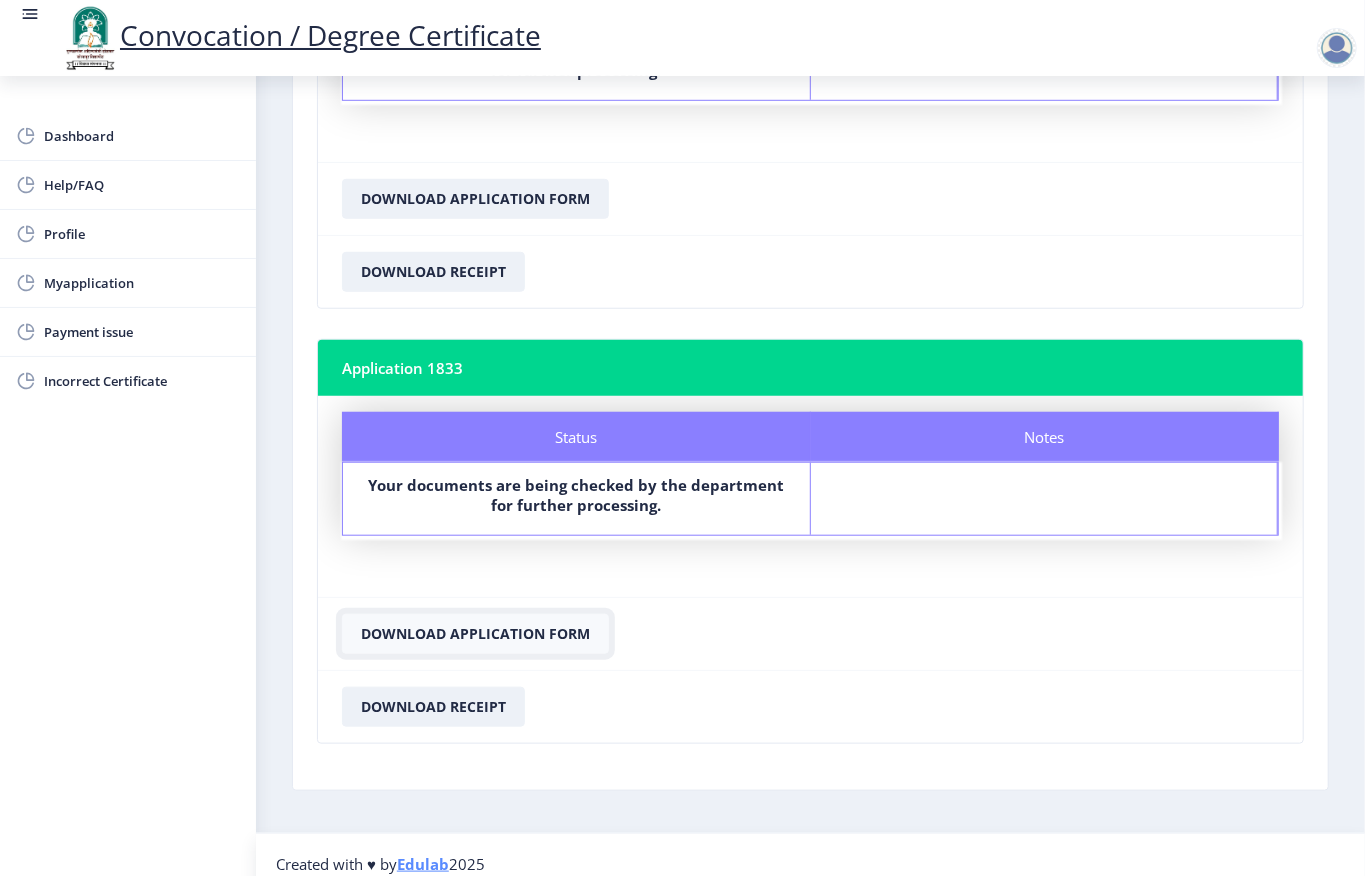 scroll, scrollTop: 761, scrollLeft: 0, axis: vertical 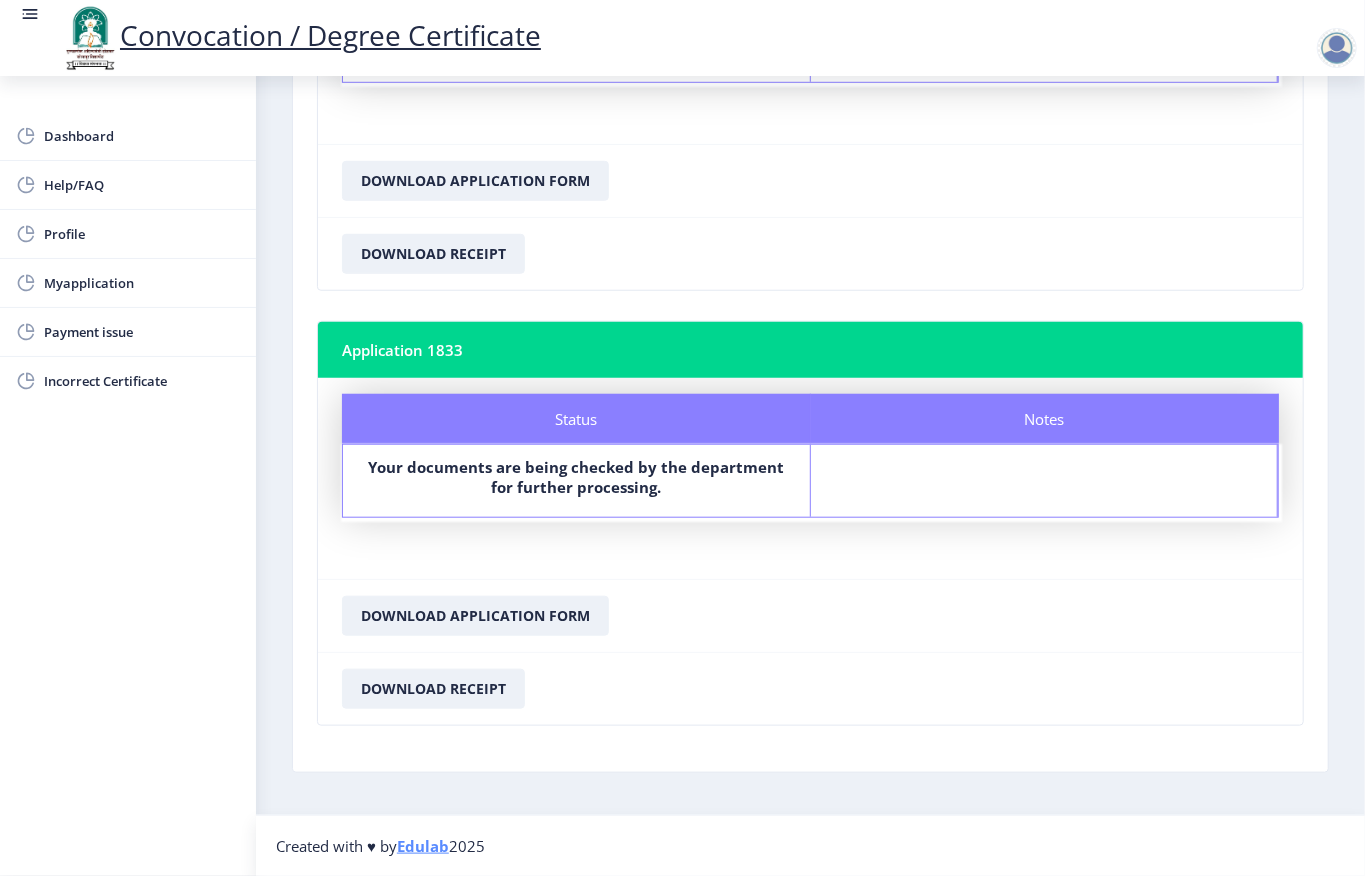 click on "Download Application Form" 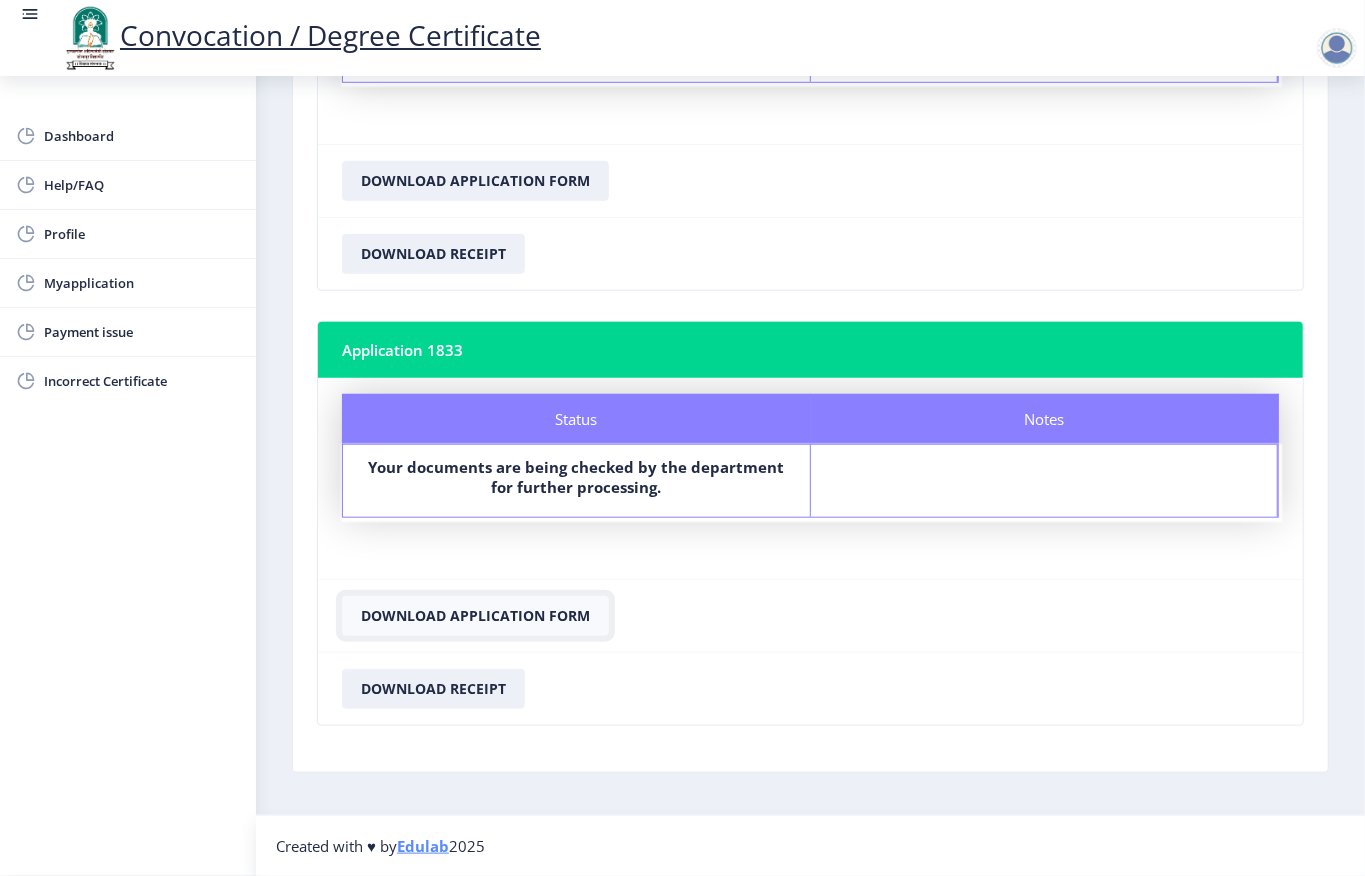 click on "Download Application Form" 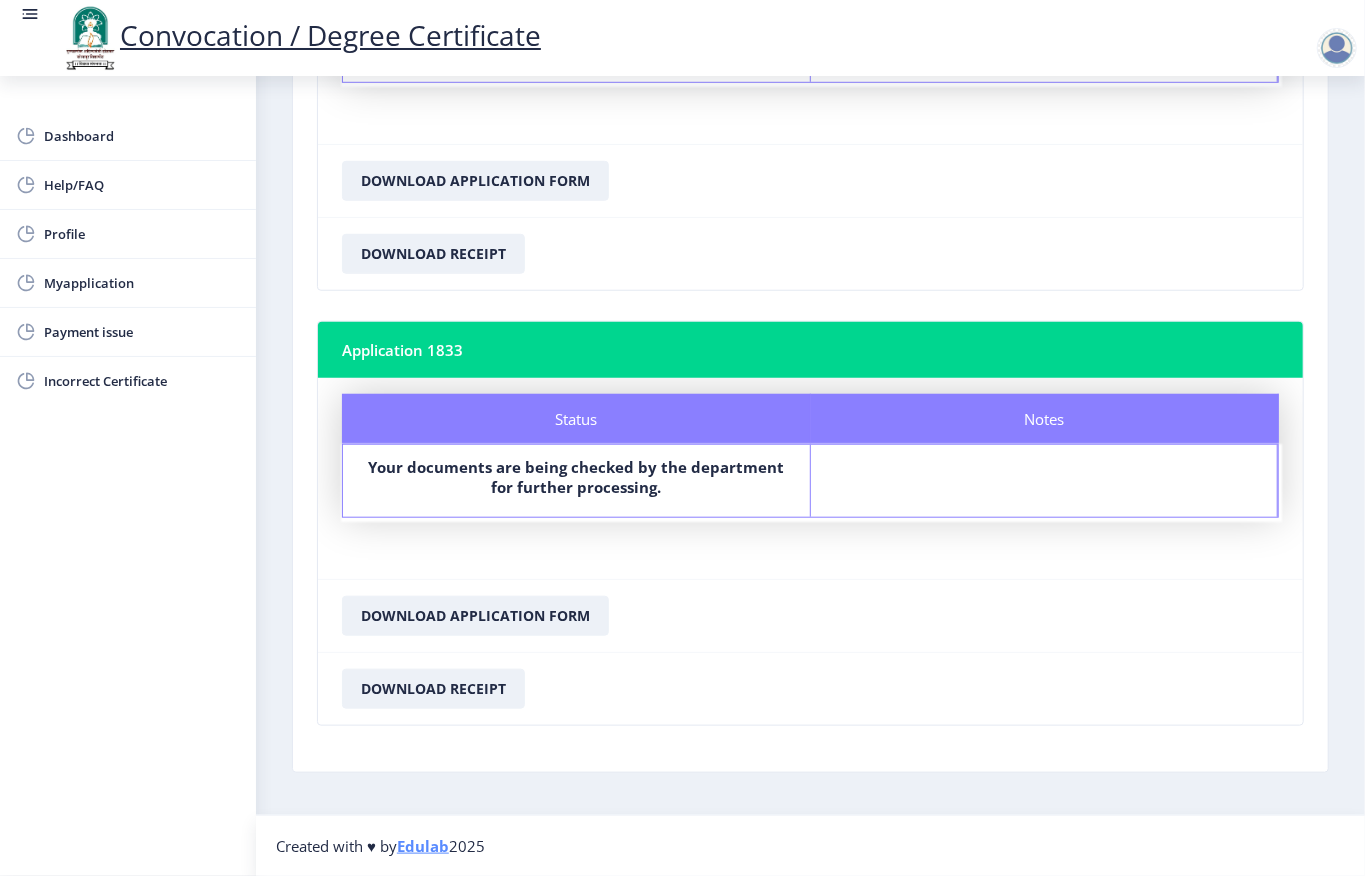 click on "Download Application Form" 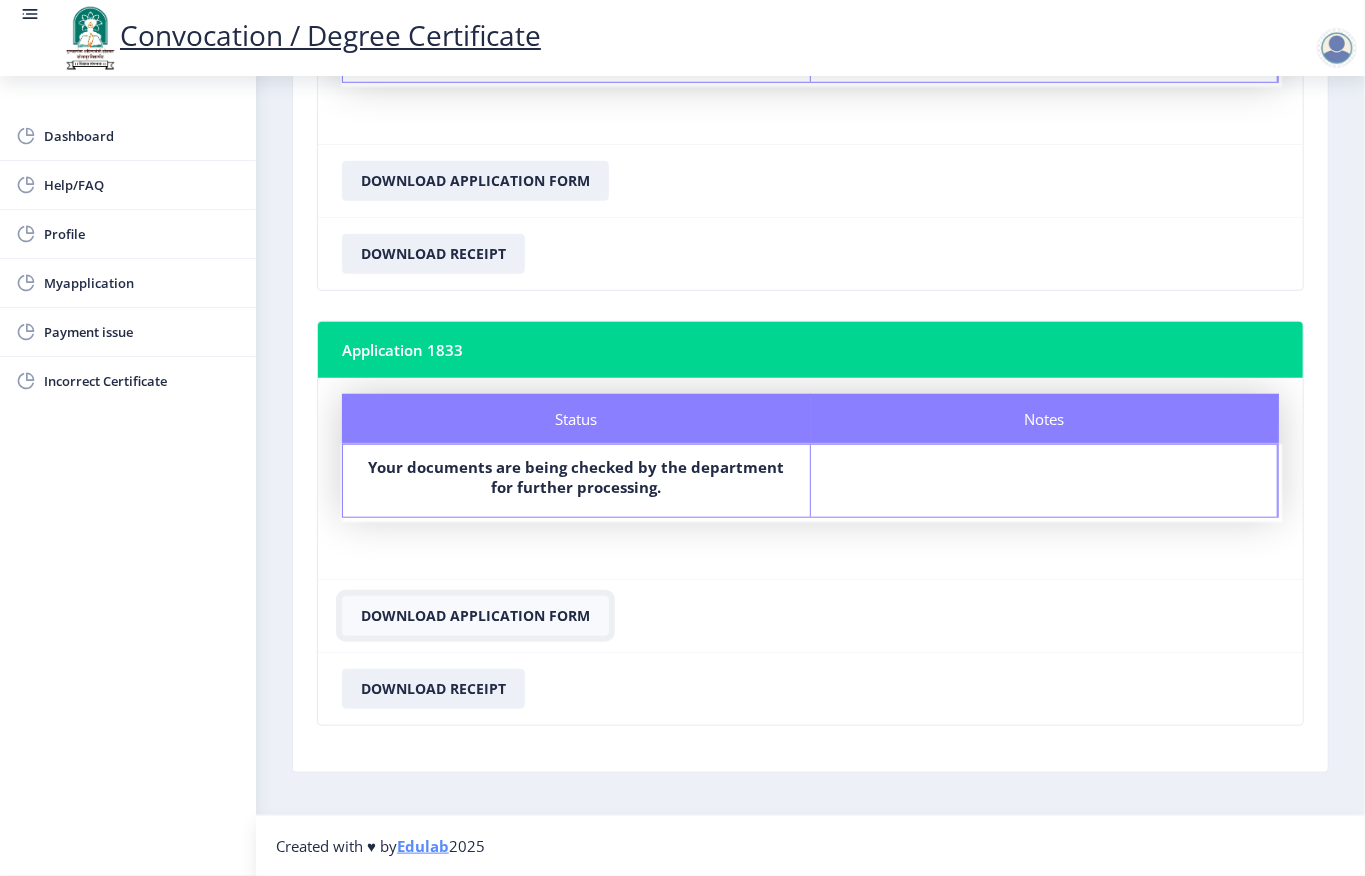 click on "Download Application Form" 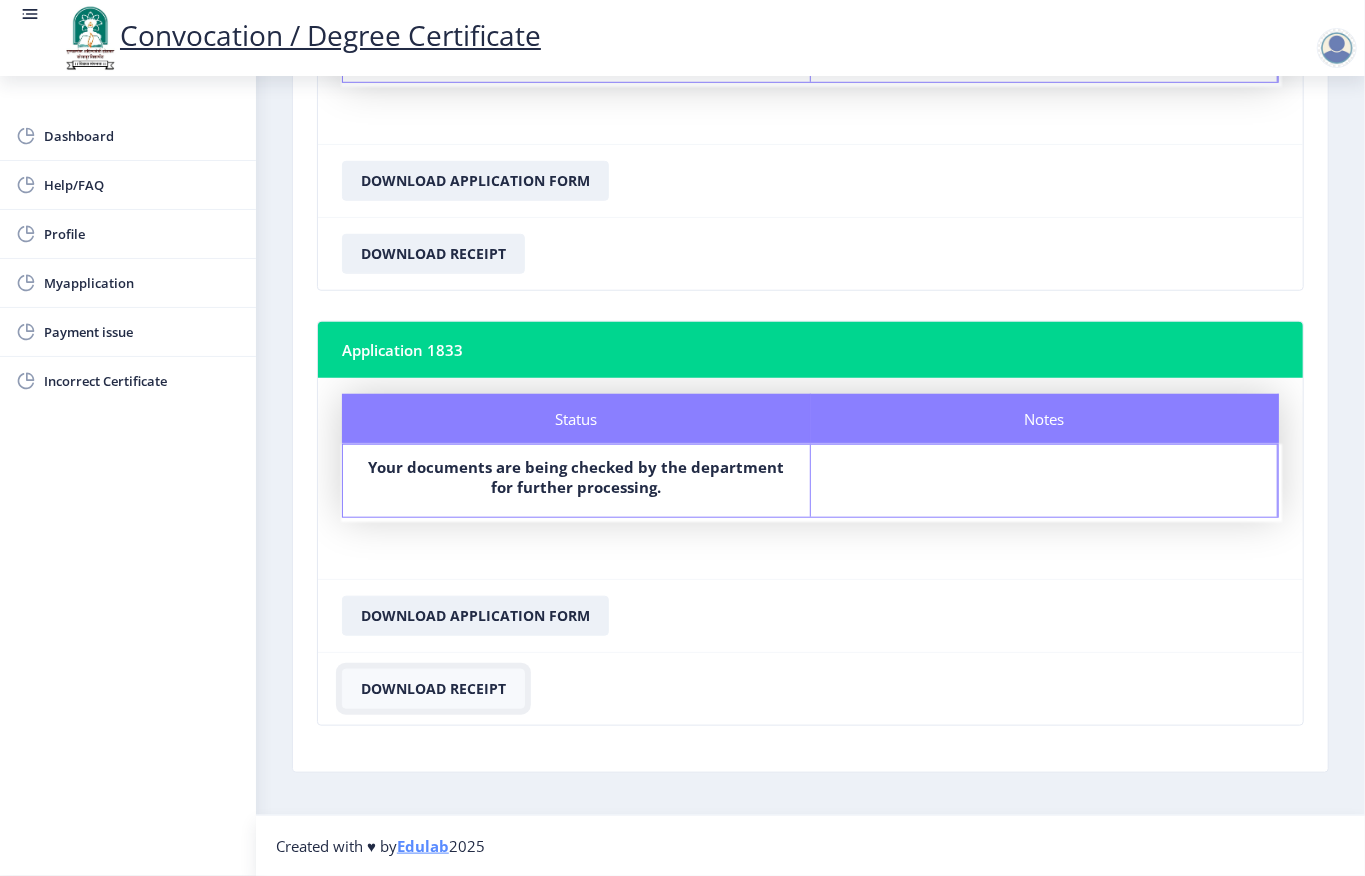 click on "Download Receipt" 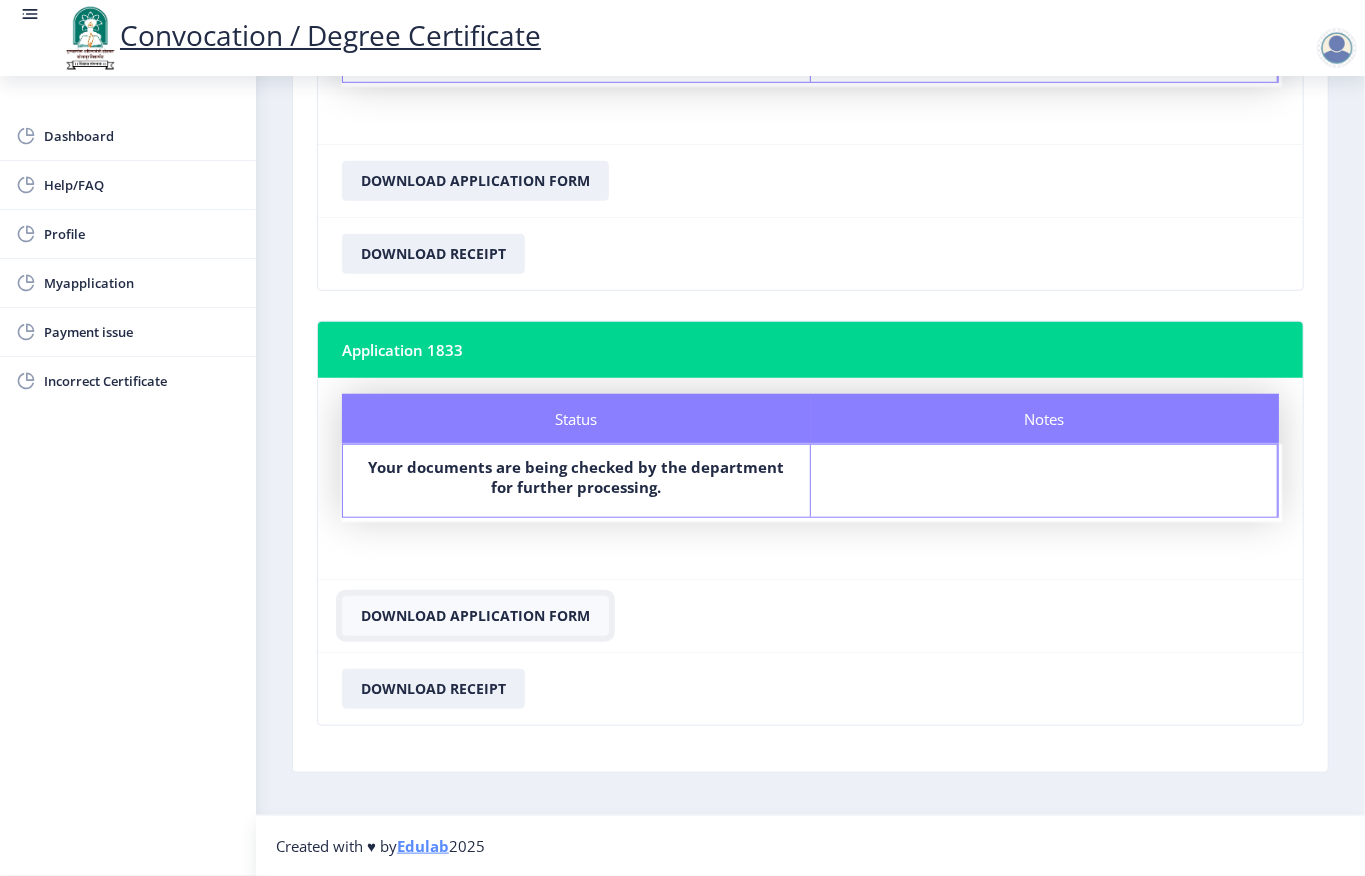 click on "Download Application Form" 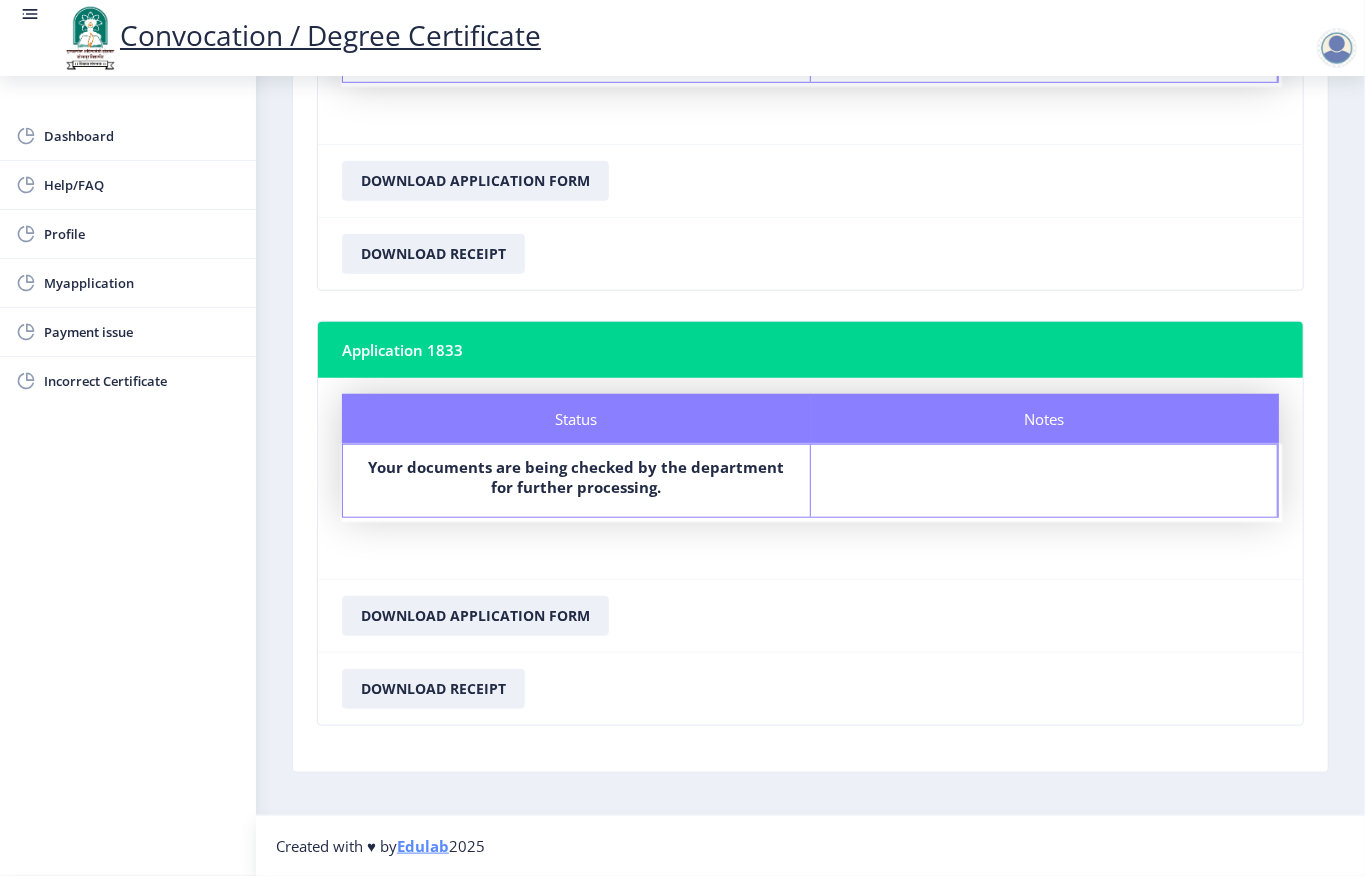 click on "Download Application Form" 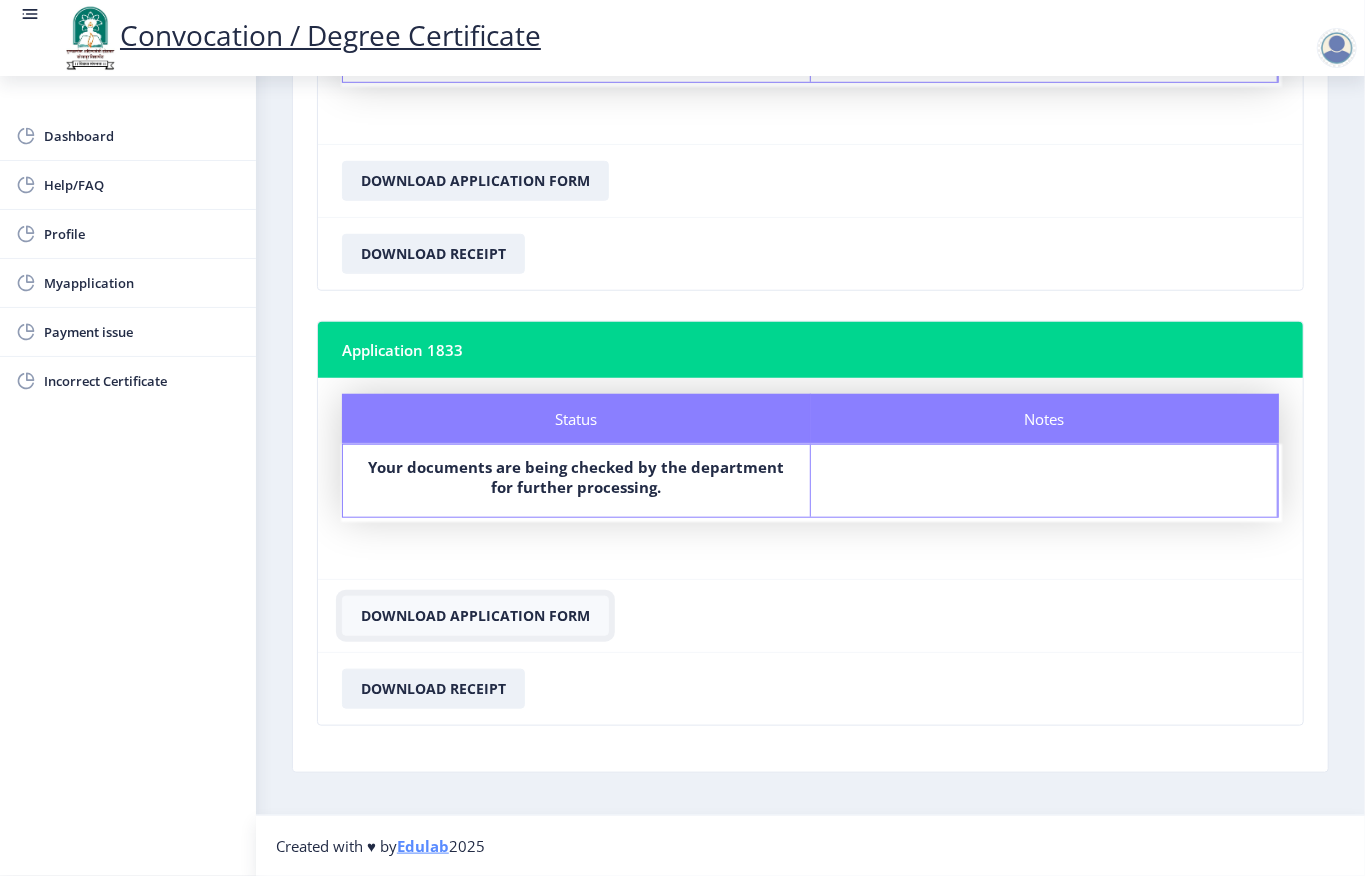 click on "Download Application Form" 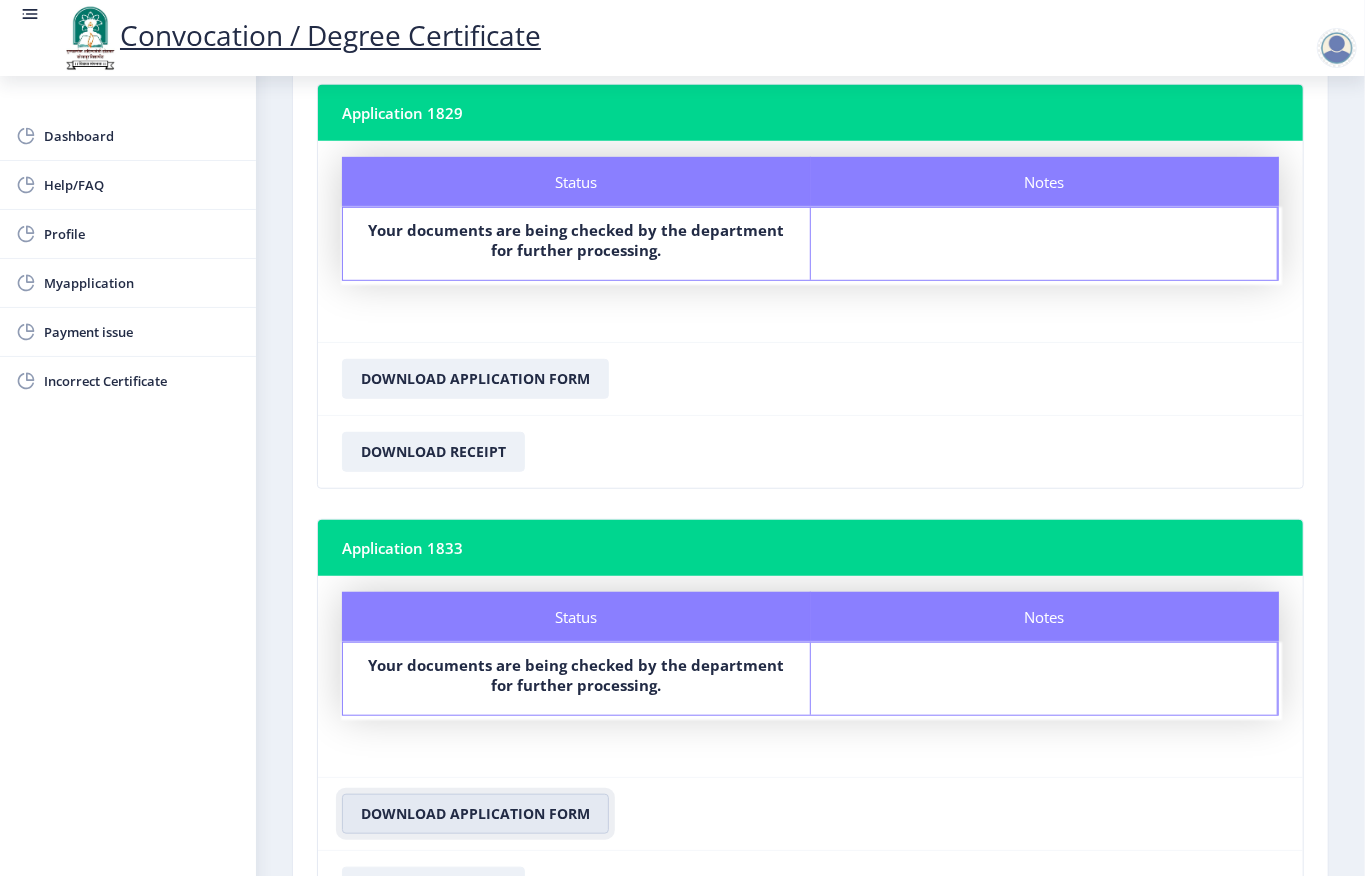 scroll, scrollTop: 361, scrollLeft: 0, axis: vertical 